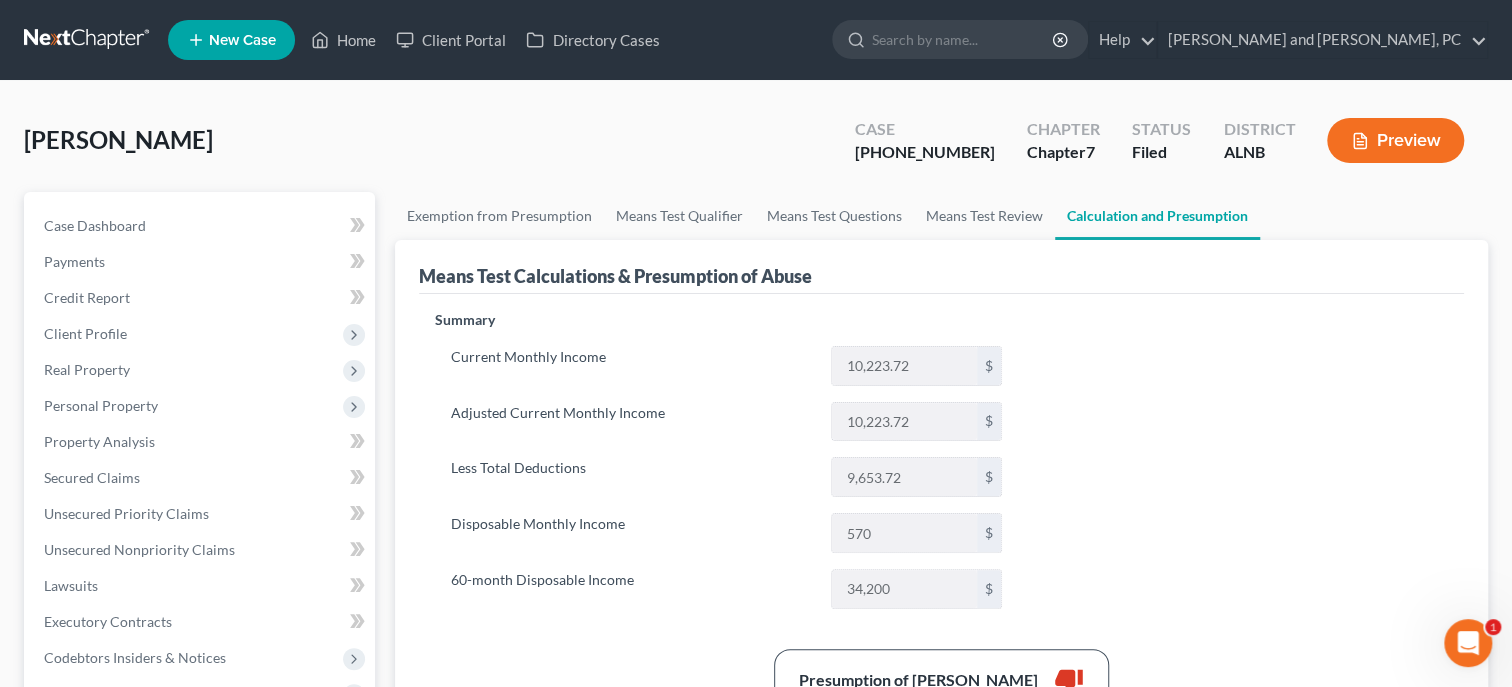 scroll, scrollTop: 0, scrollLeft: 0, axis: both 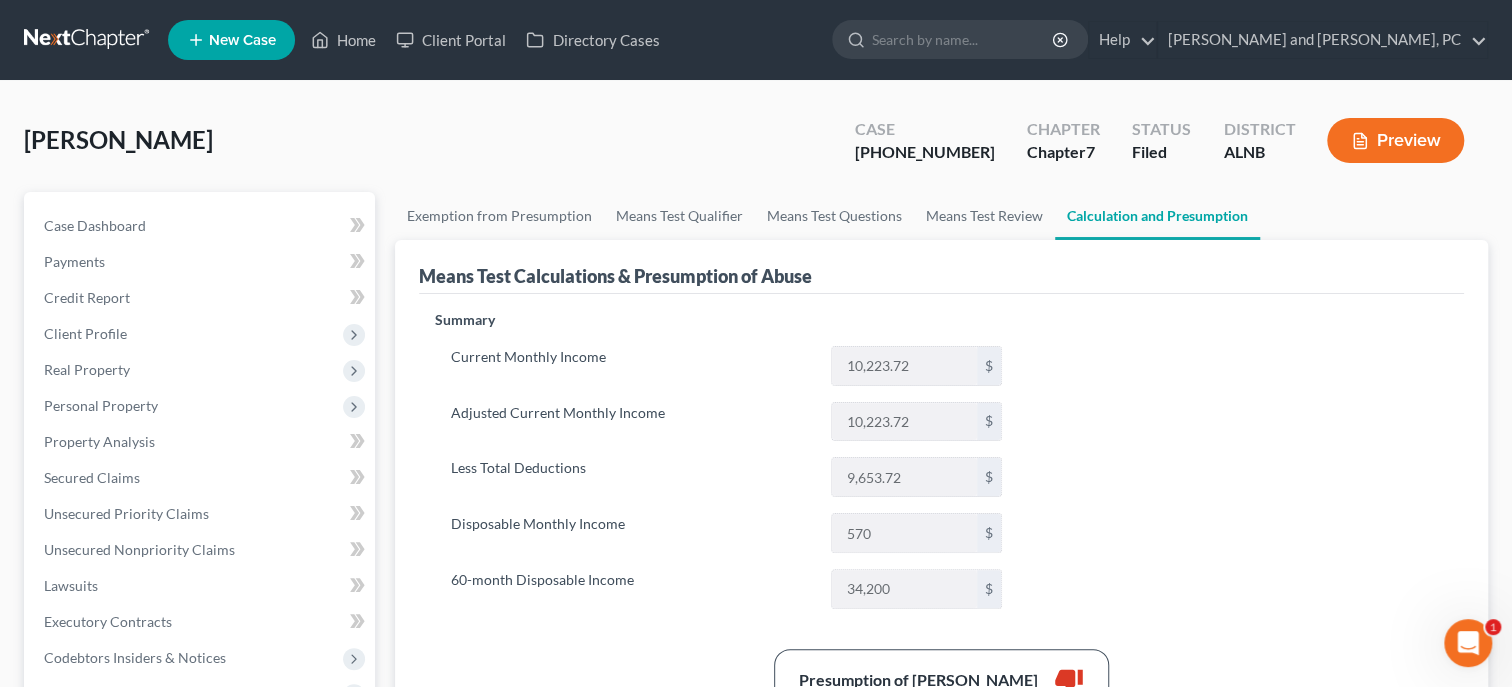 click on "Case [PHONE_NUMBER]" at bounding box center (925, 142) 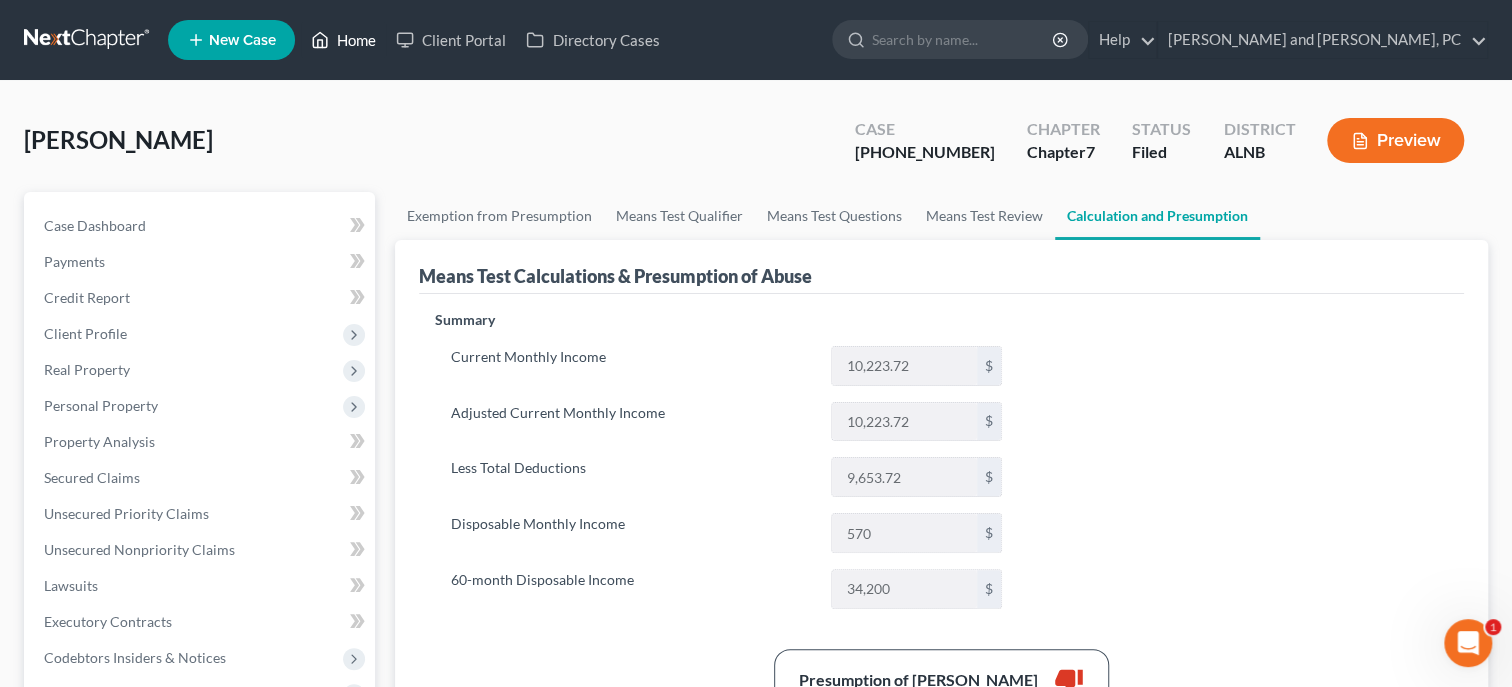 click on "Home" at bounding box center [343, 40] 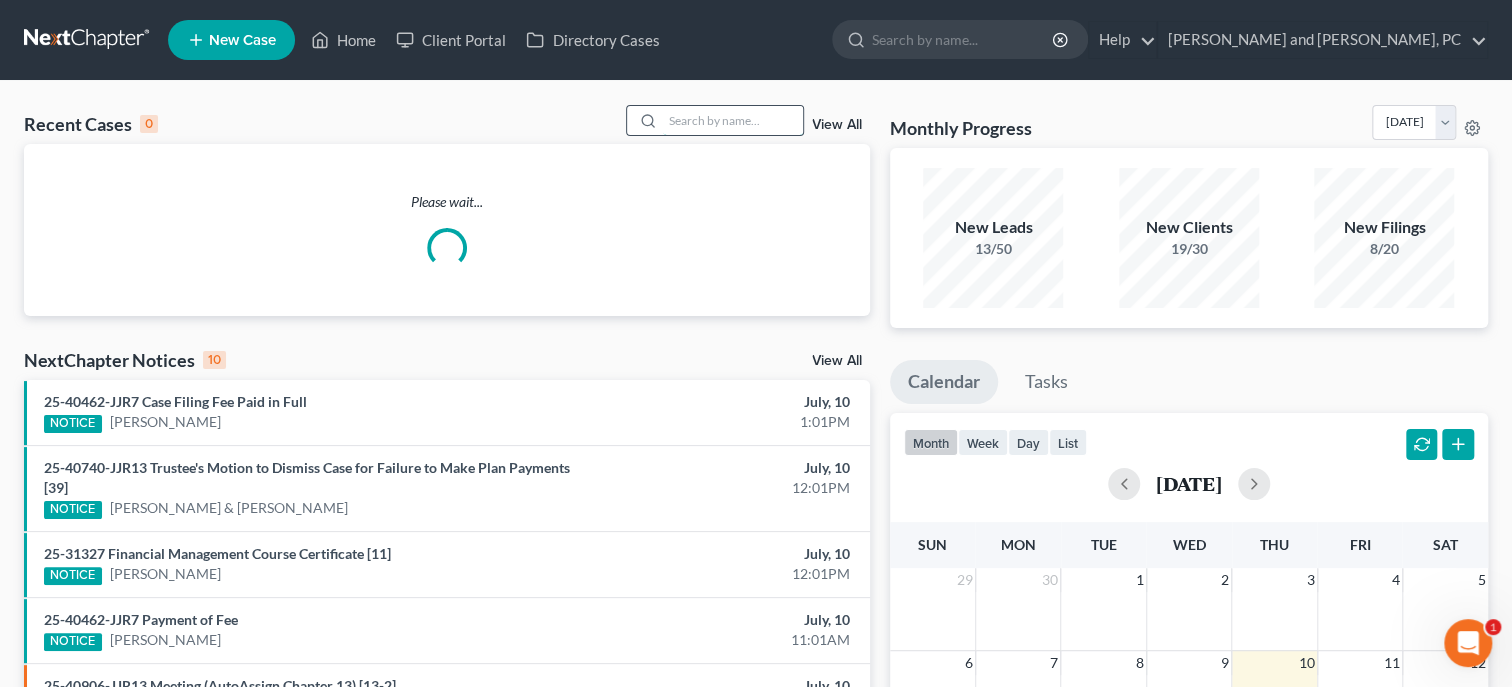 click at bounding box center [733, 120] 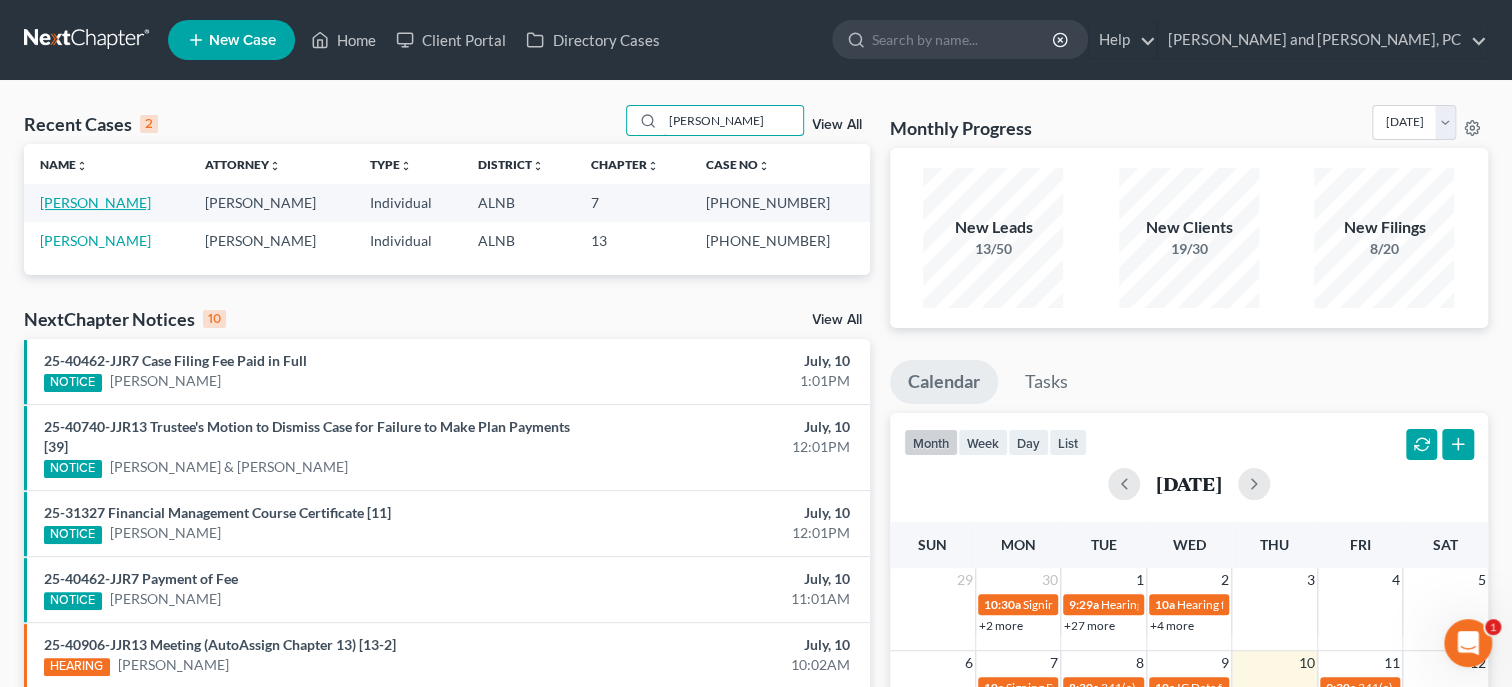 type on "[PERSON_NAME]" 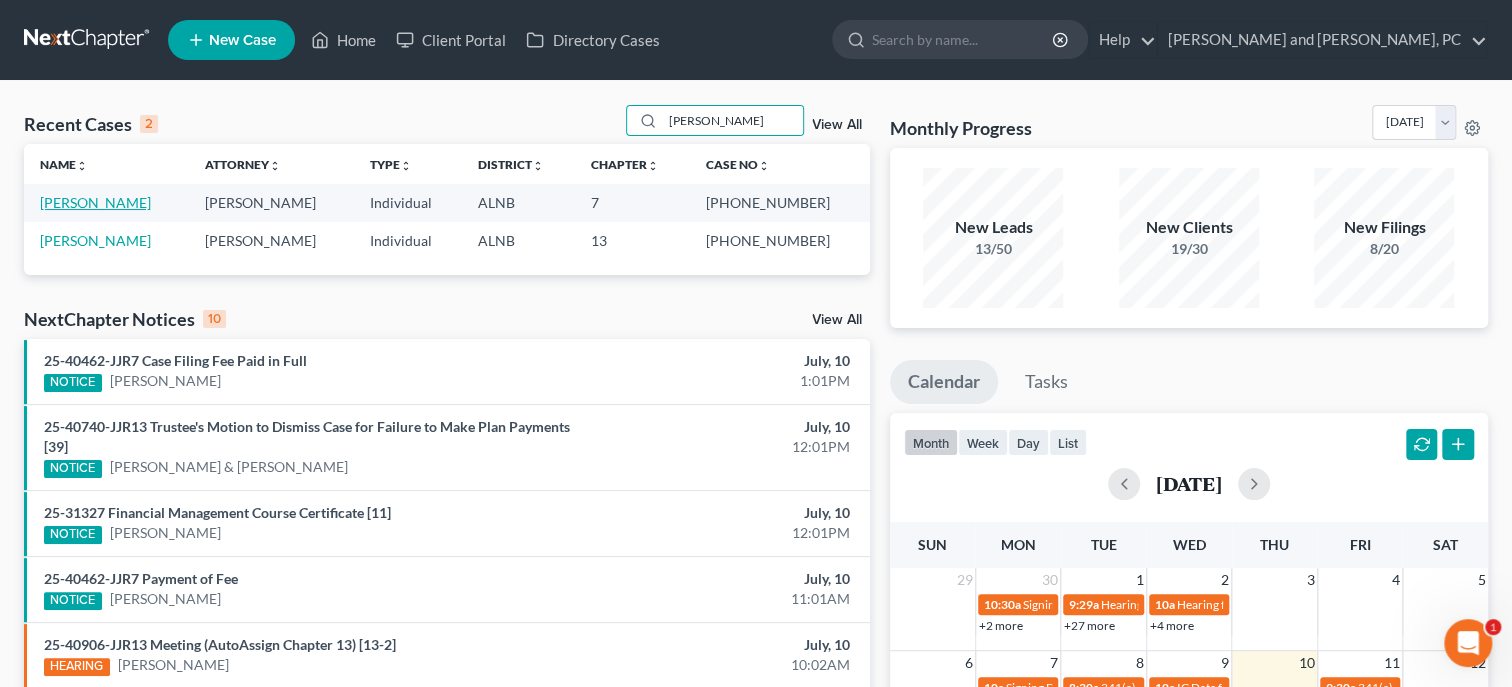 click on "[PERSON_NAME]" at bounding box center [95, 202] 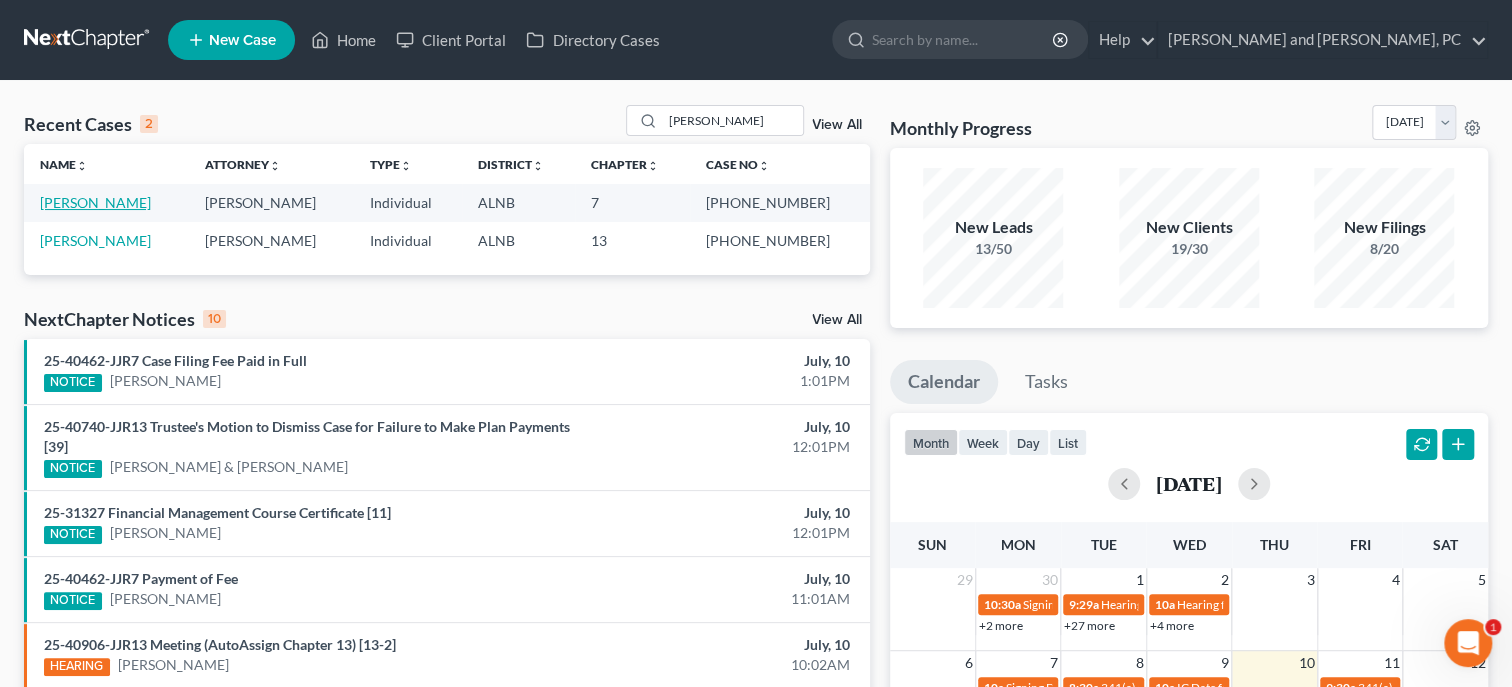 select on "4" 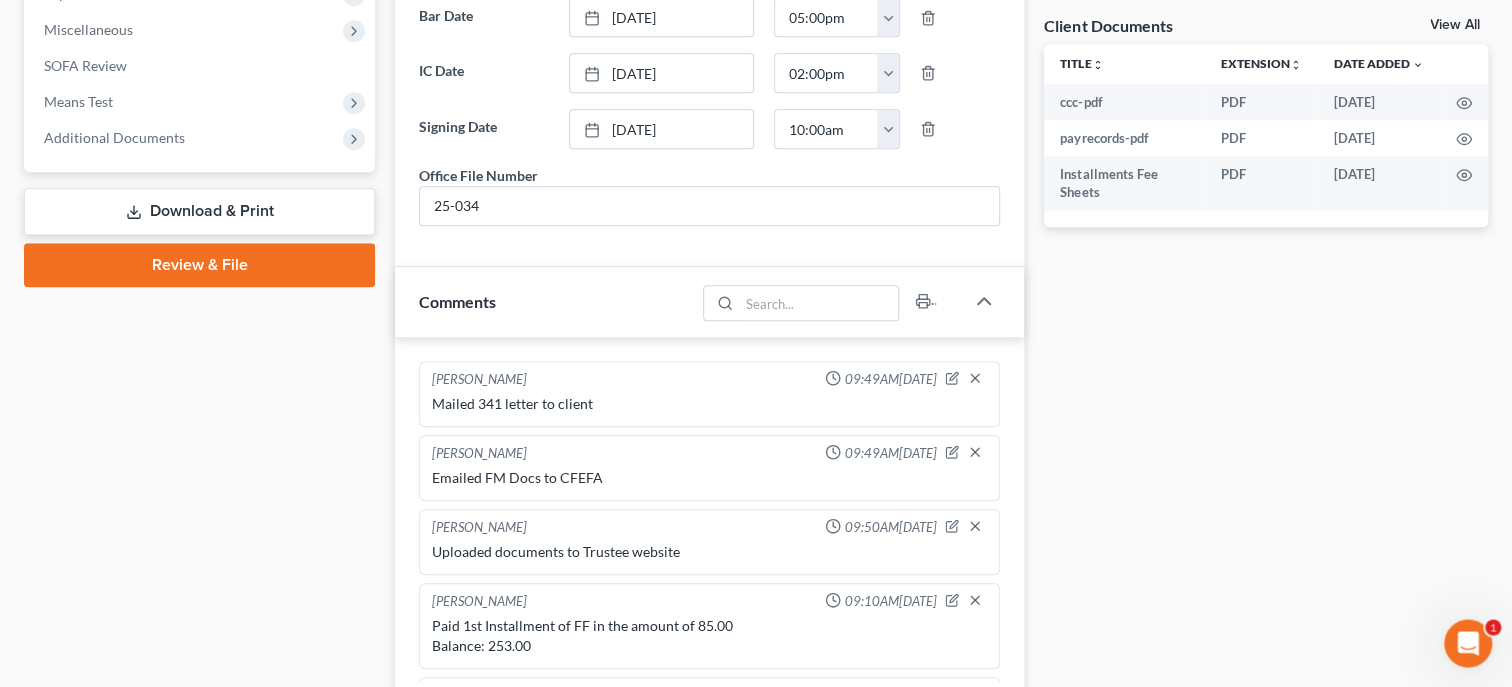 scroll, scrollTop: 926, scrollLeft: 0, axis: vertical 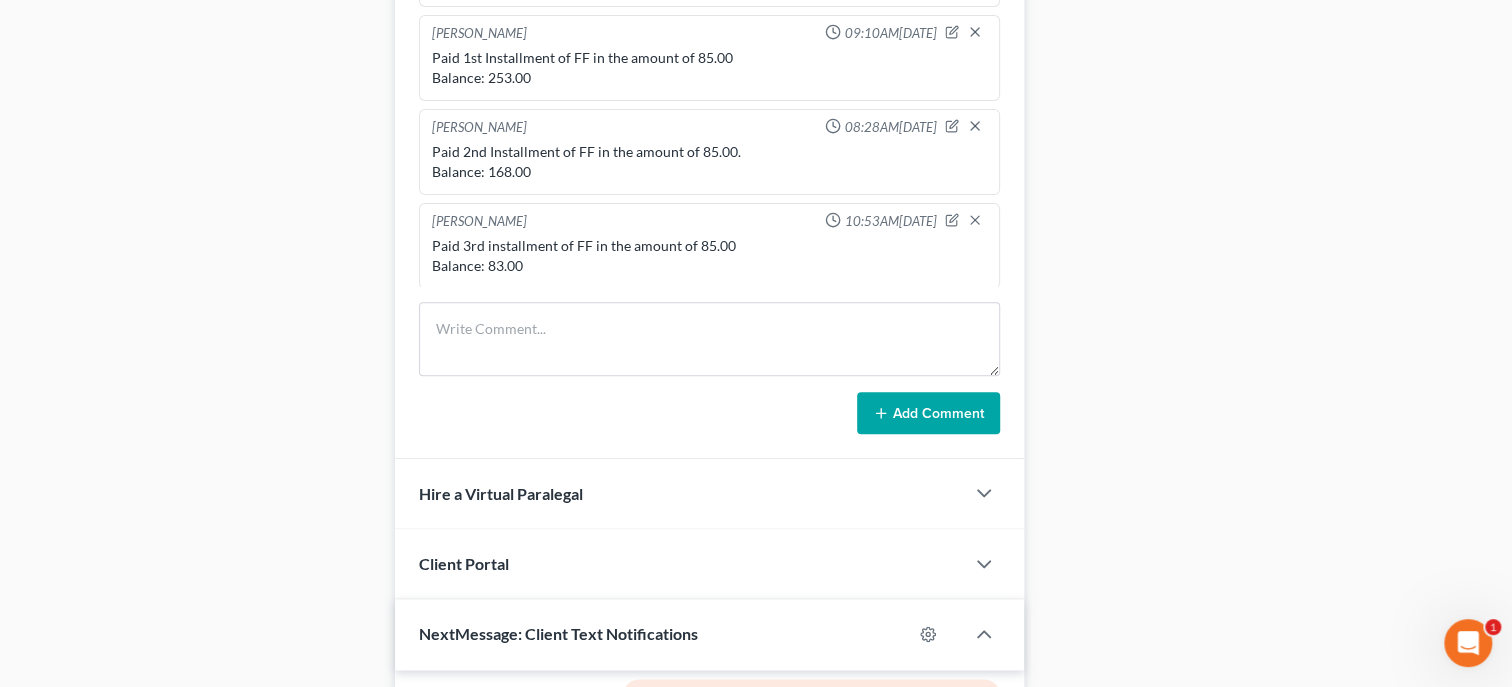 click on "Case Dashboard
Payments
Invoices
Payments
Payments
Credit Report
Client Profile" at bounding box center [199, 89] 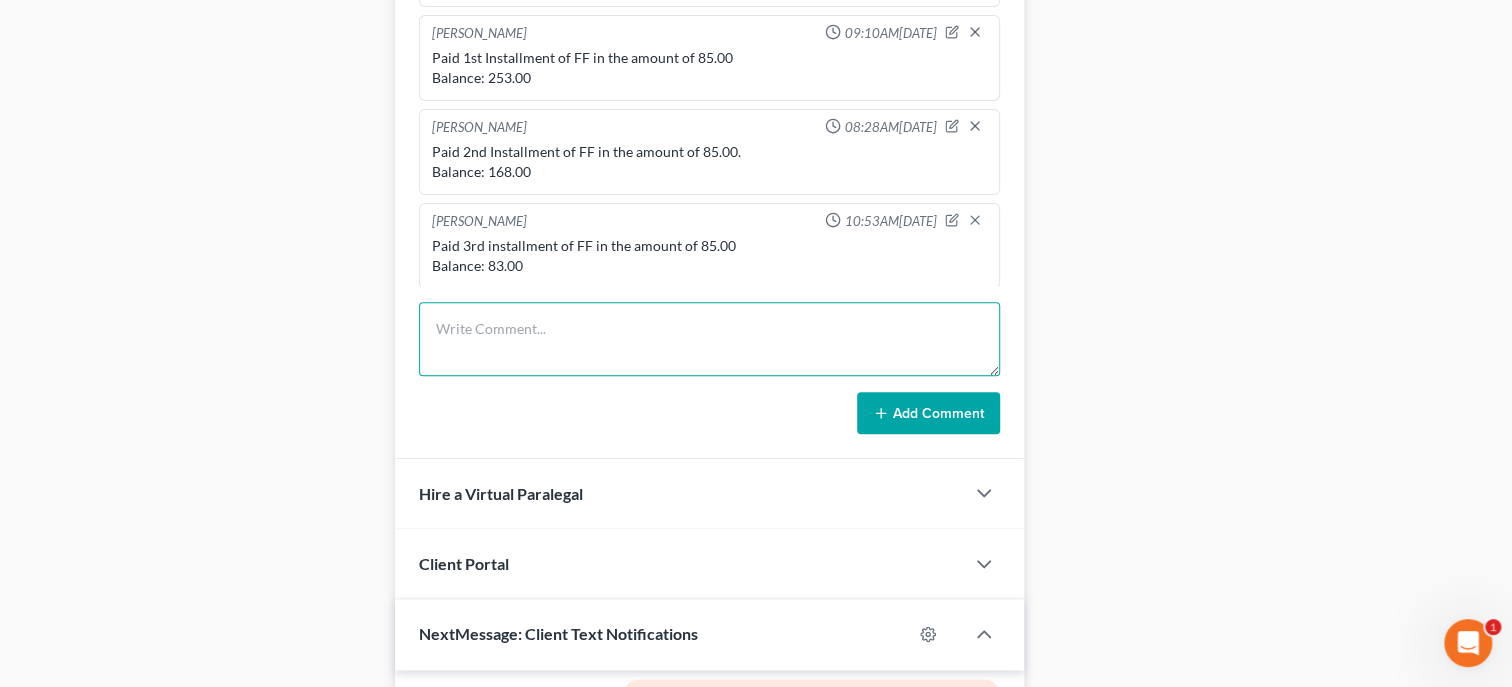 click at bounding box center (709, 339) 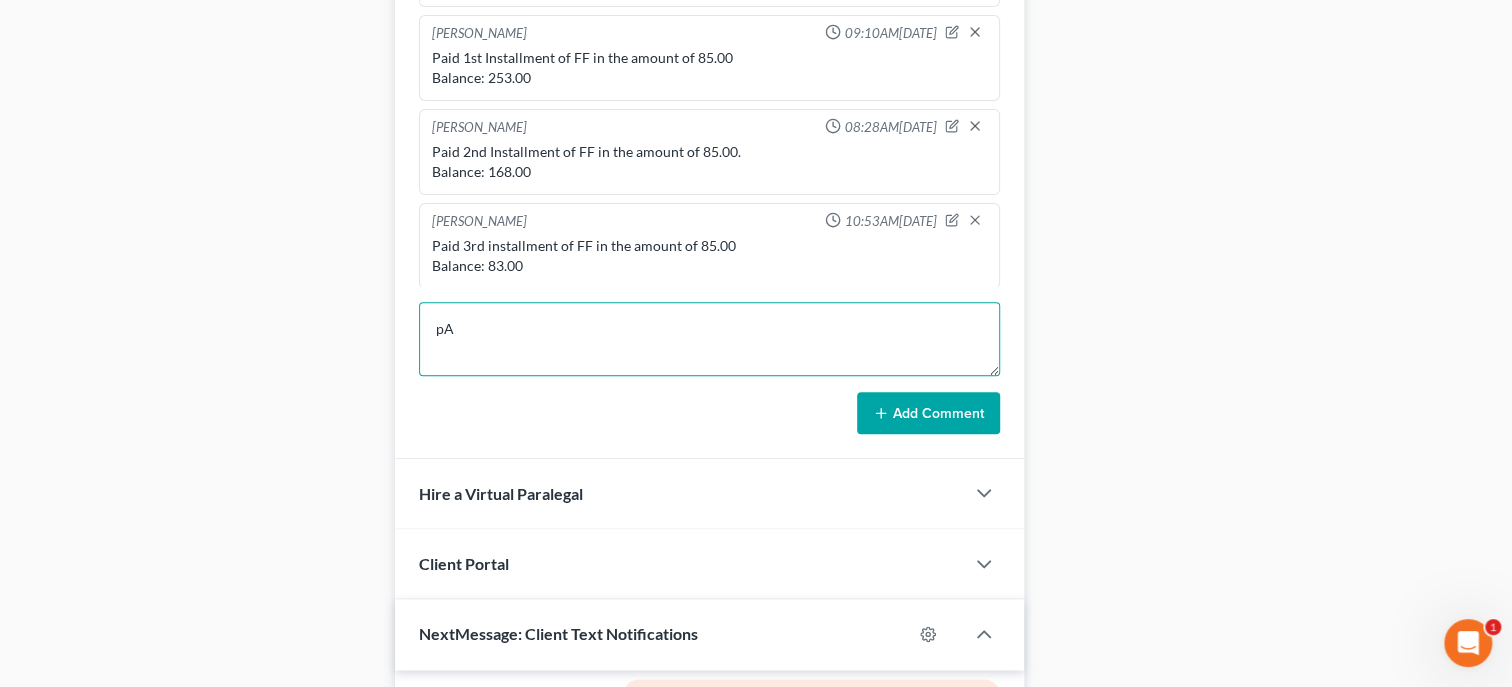 type on "p" 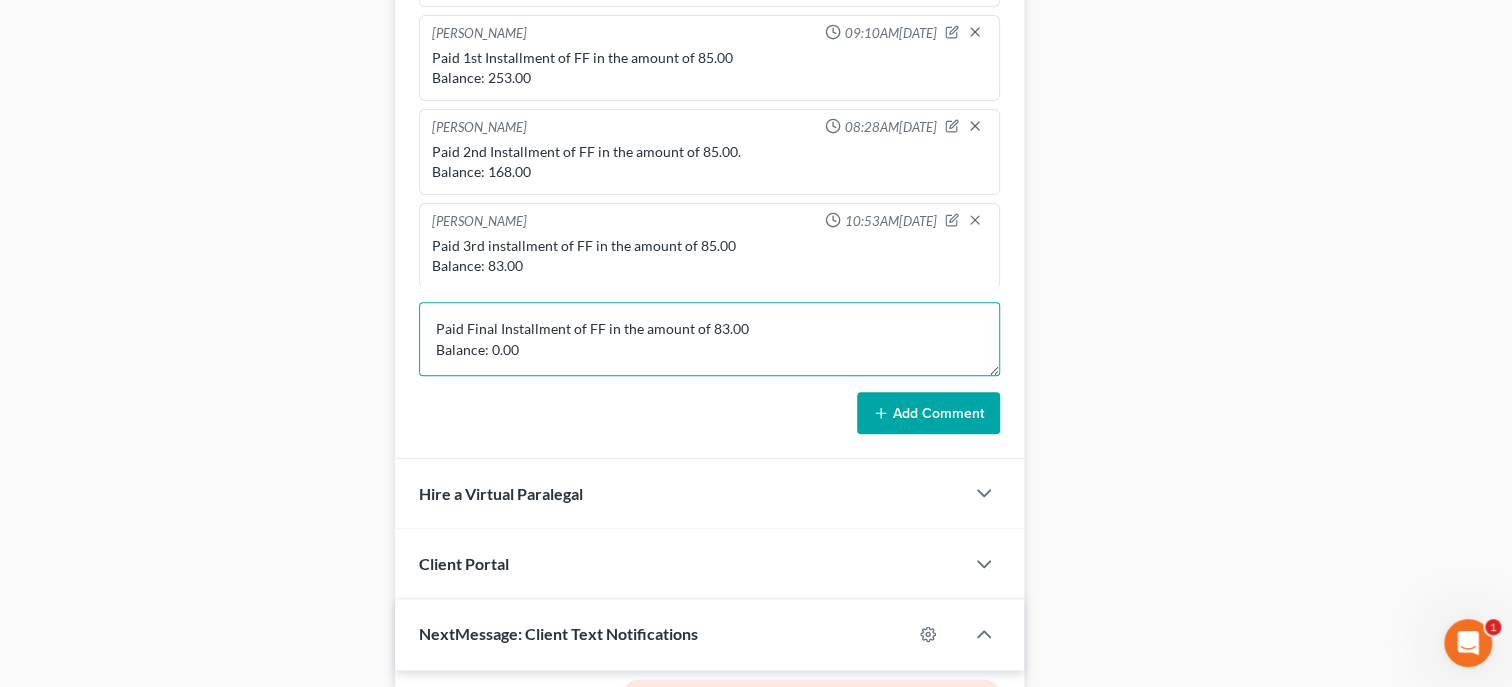 type on "Paid Final Installment of FF in the amount of 83.00
Balance: 0.00" 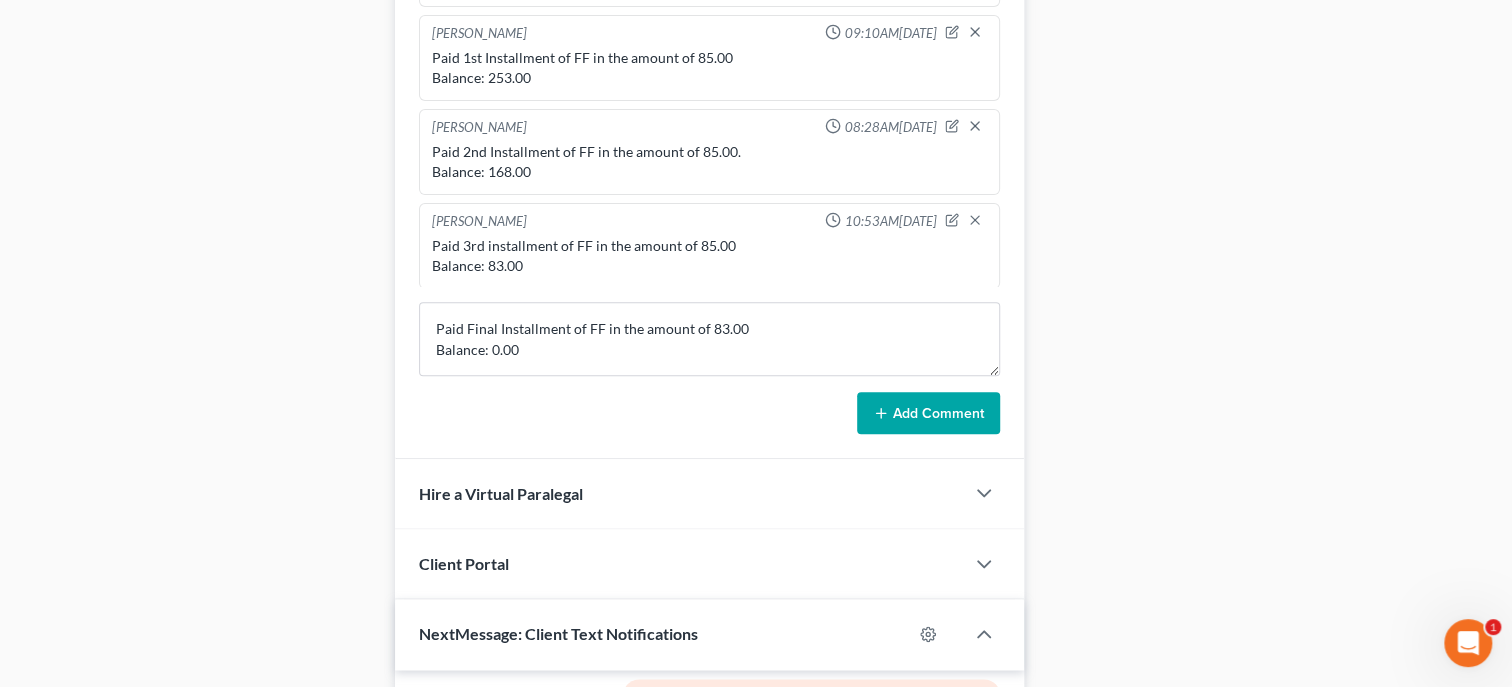 click on "Add Comment" at bounding box center [928, 413] 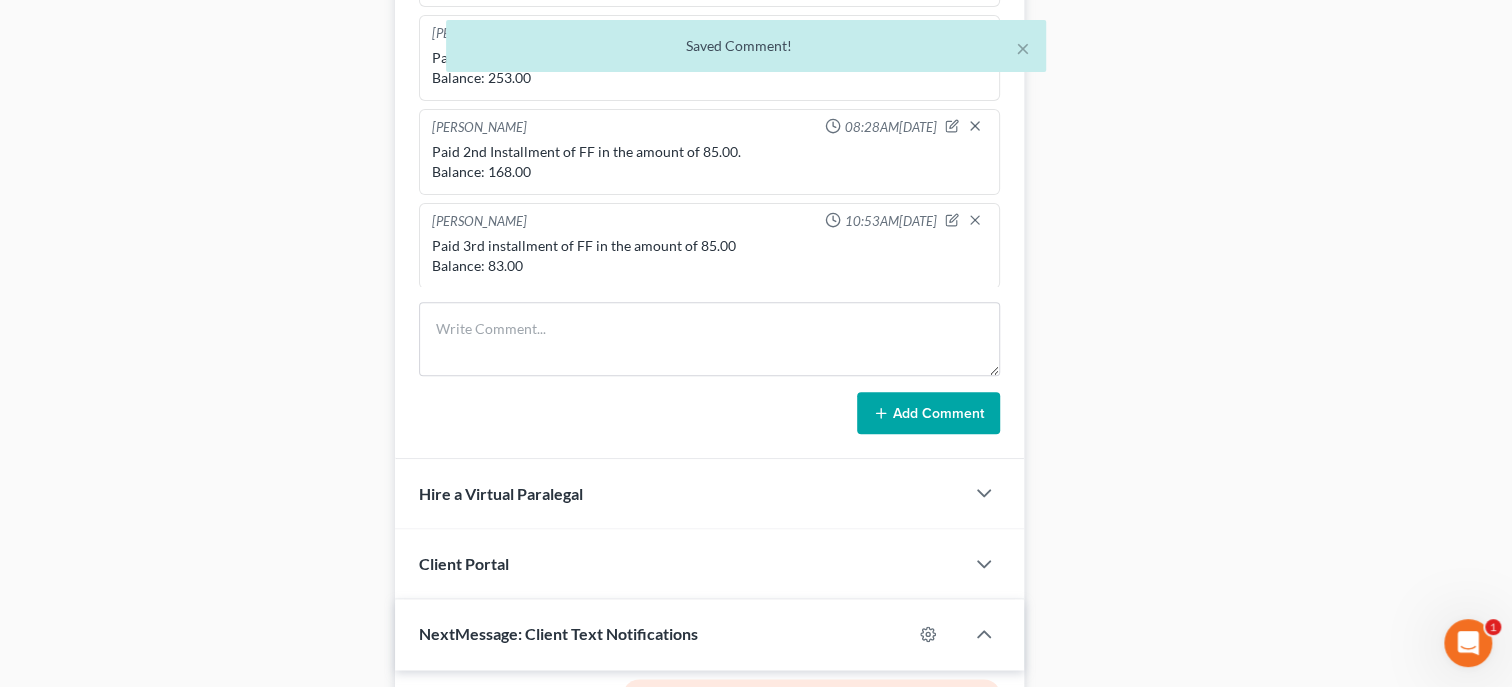 scroll, scrollTop: 267, scrollLeft: 0, axis: vertical 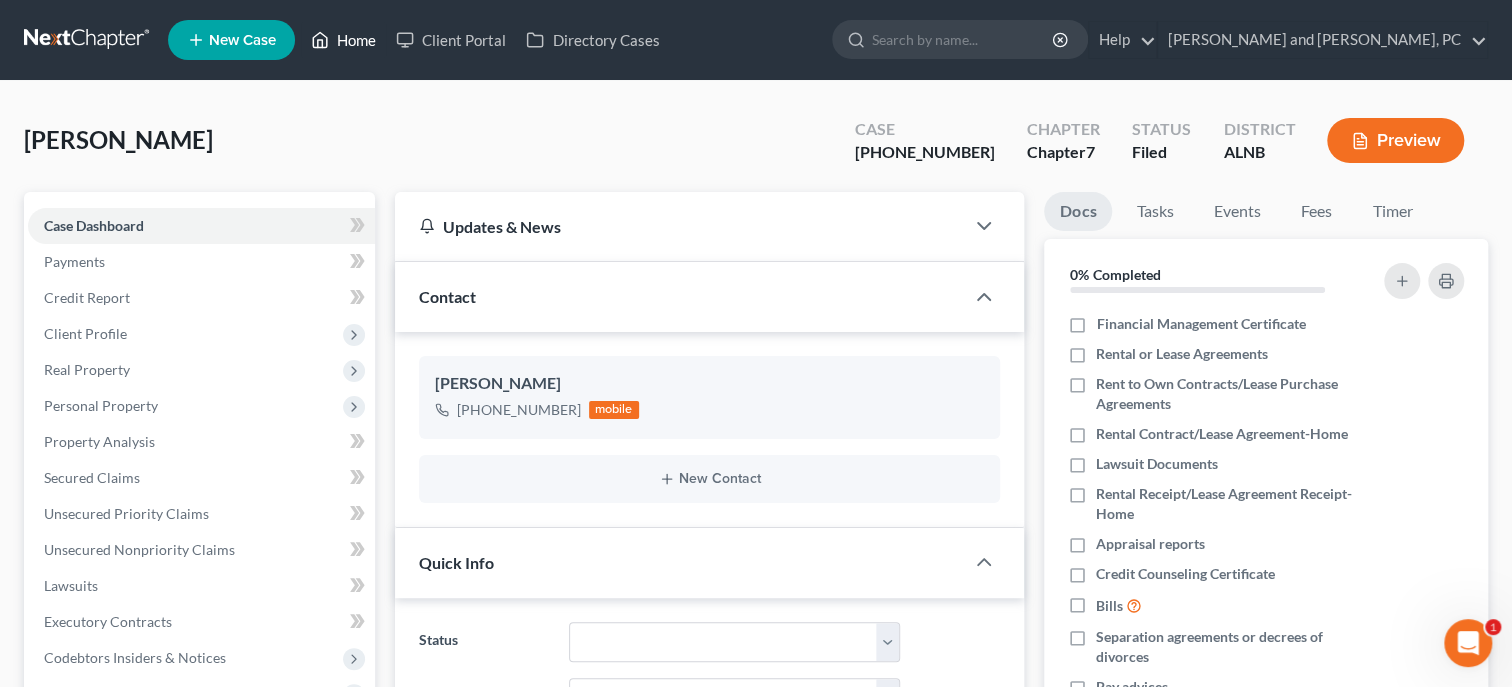 click on "Home" at bounding box center (343, 40) 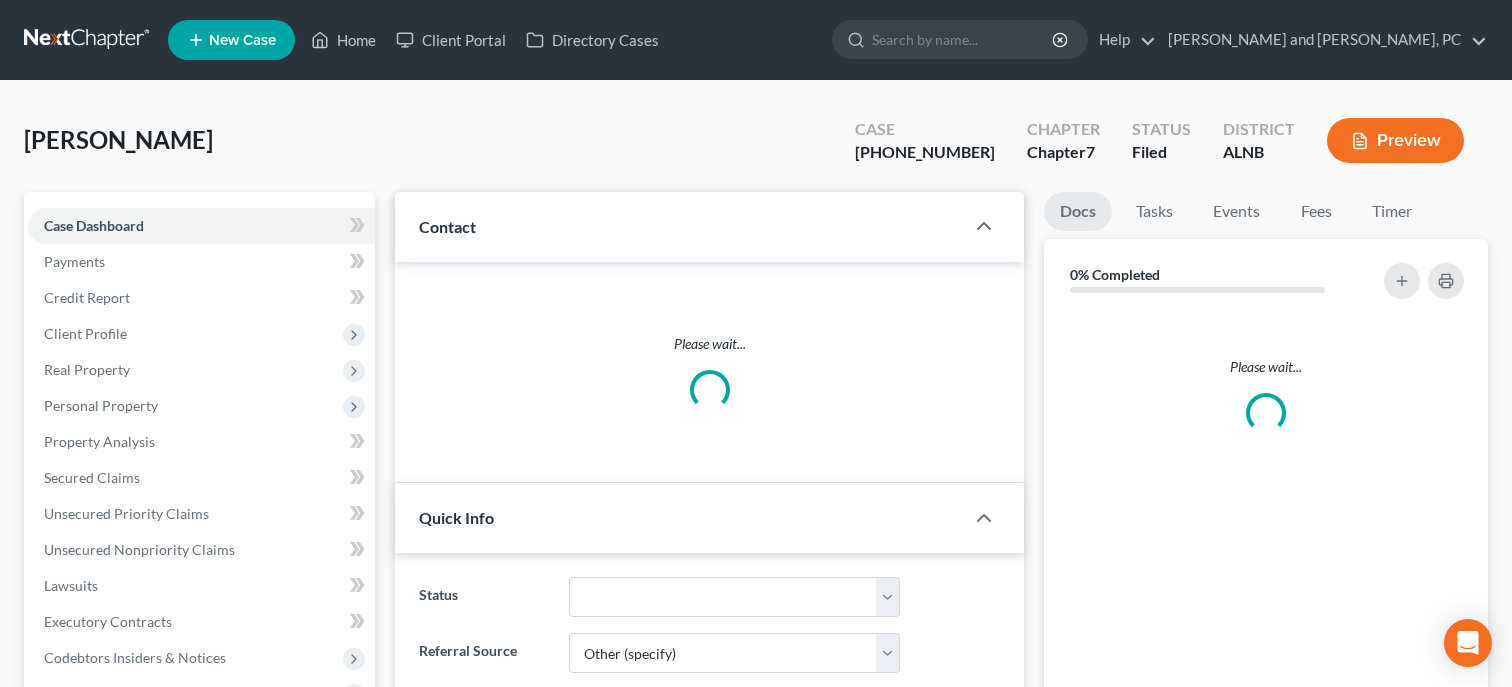 select on "6" 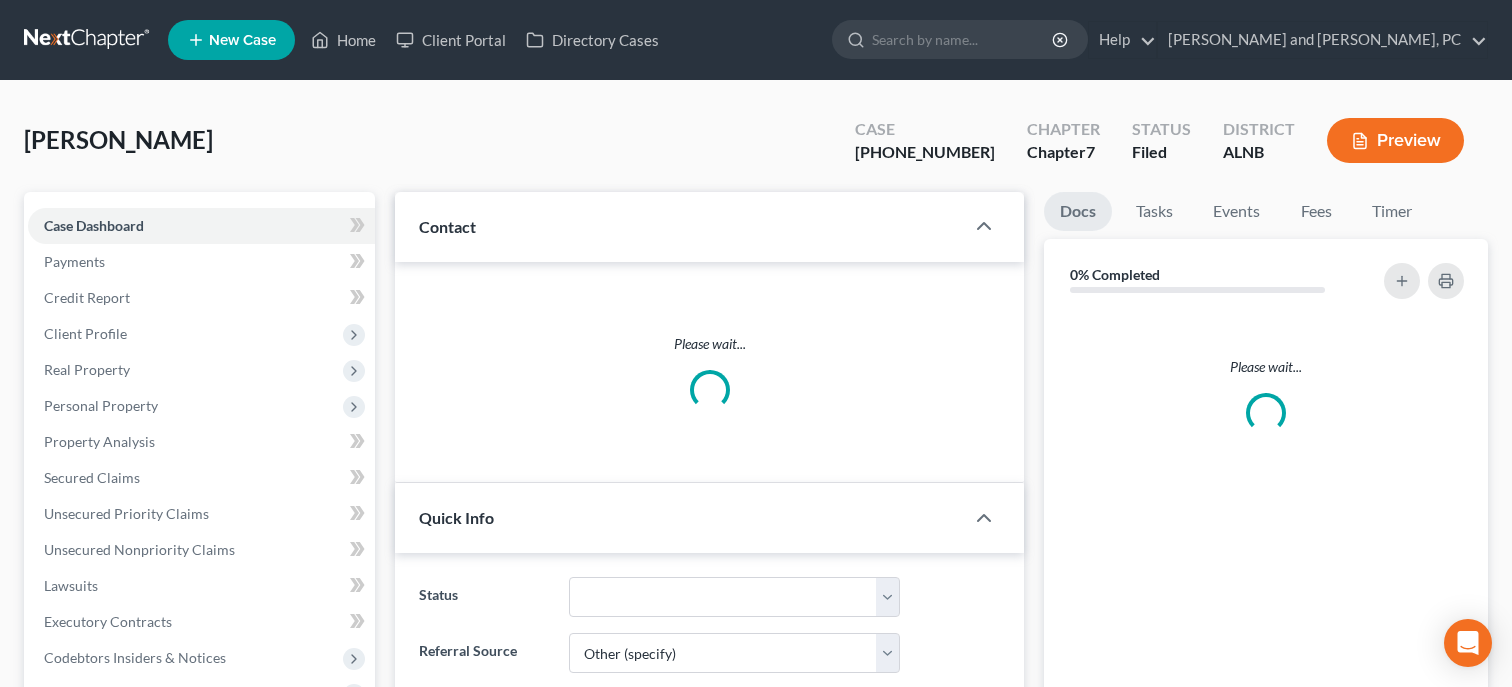 scroll, scrollTop: 0, scrollLeft: 0, axis: both 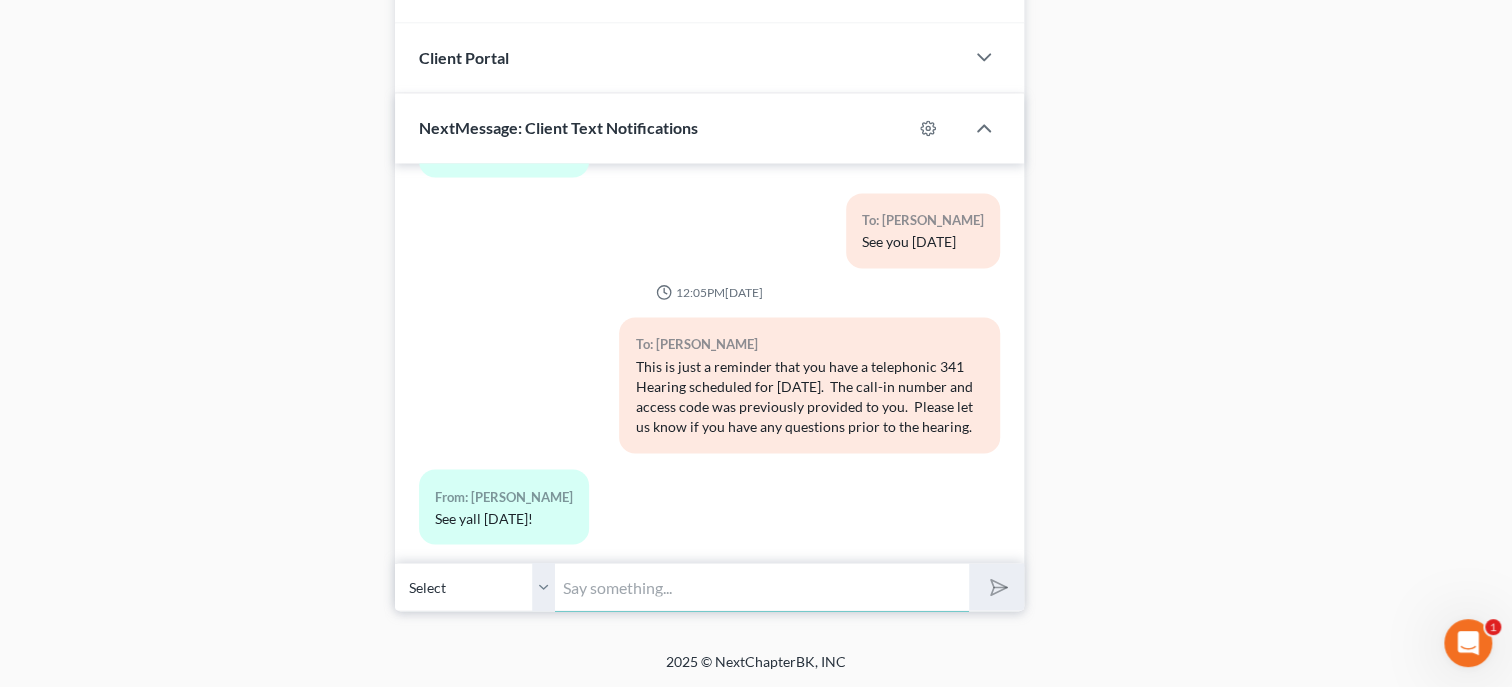 click at bounding box center (762, 586) 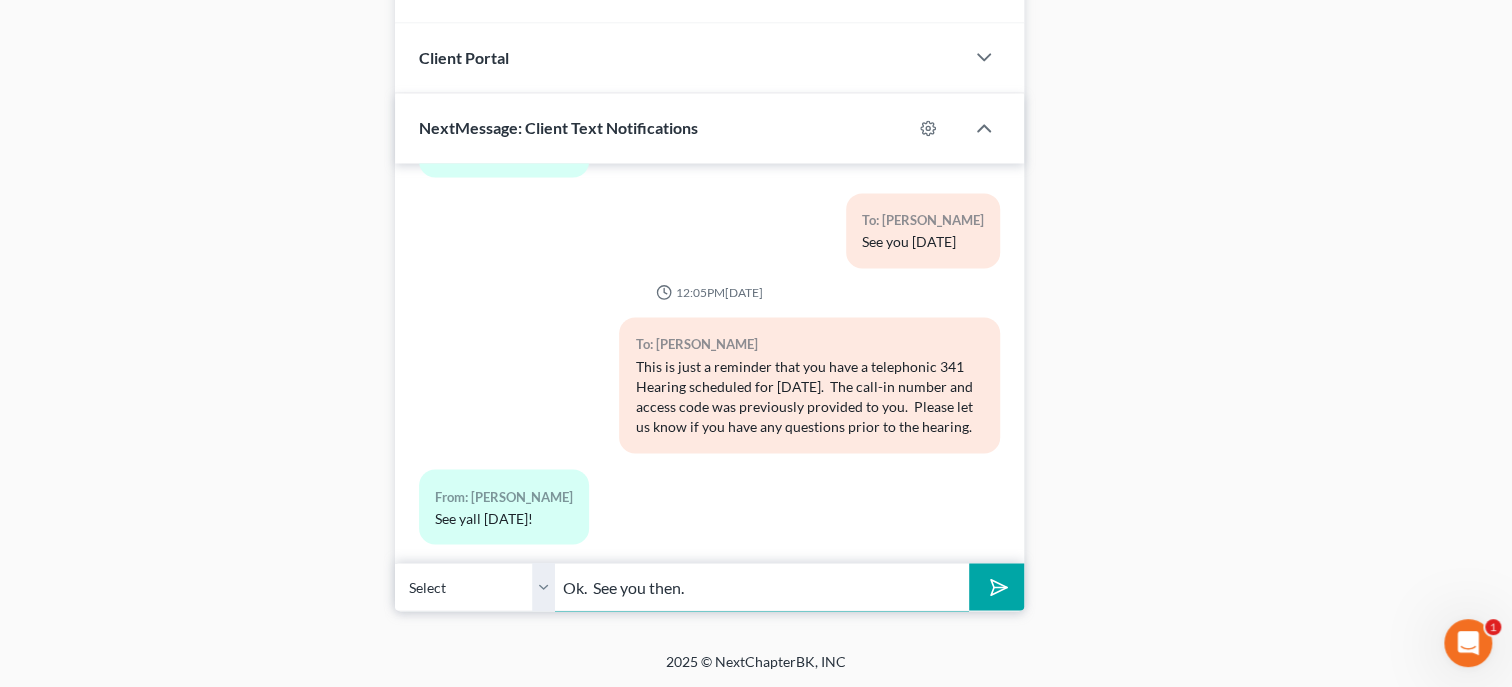 type on "Ok.  See you then." 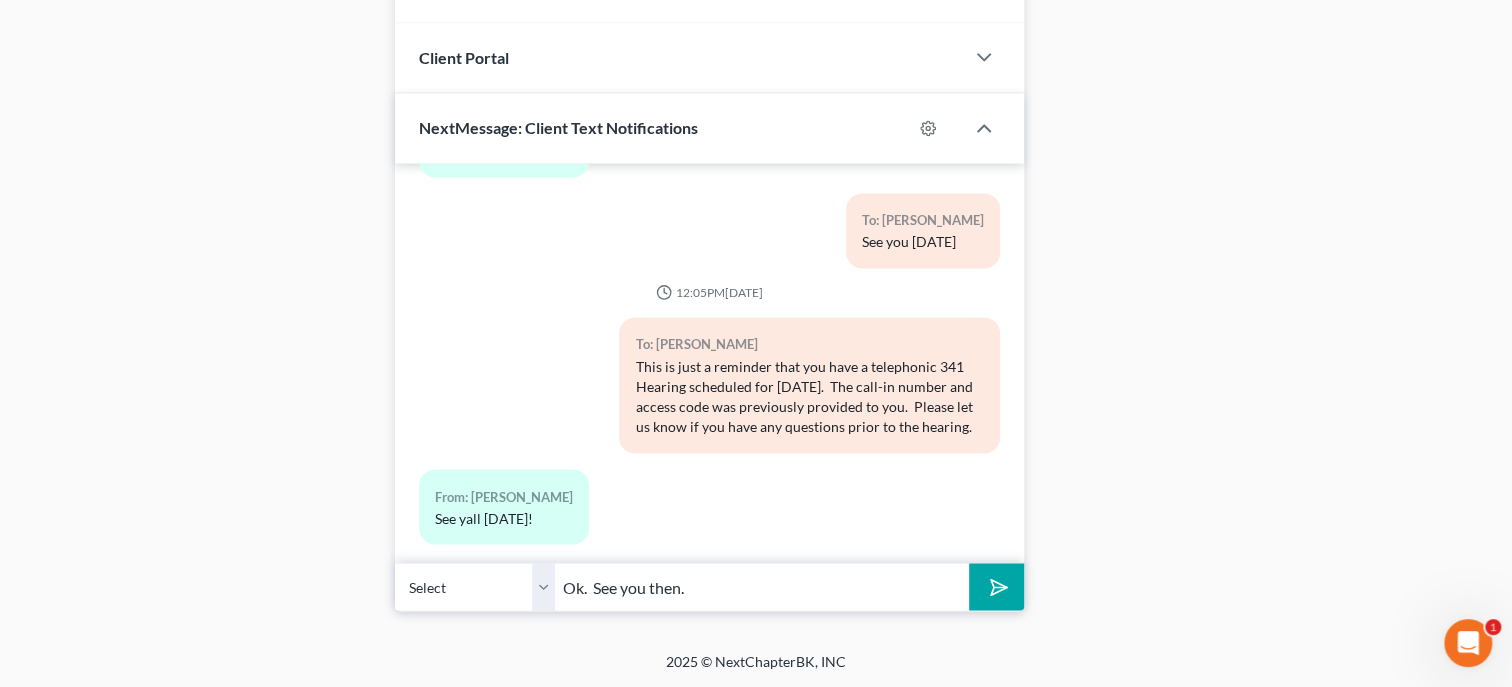 click at bounding box center [996, 586] 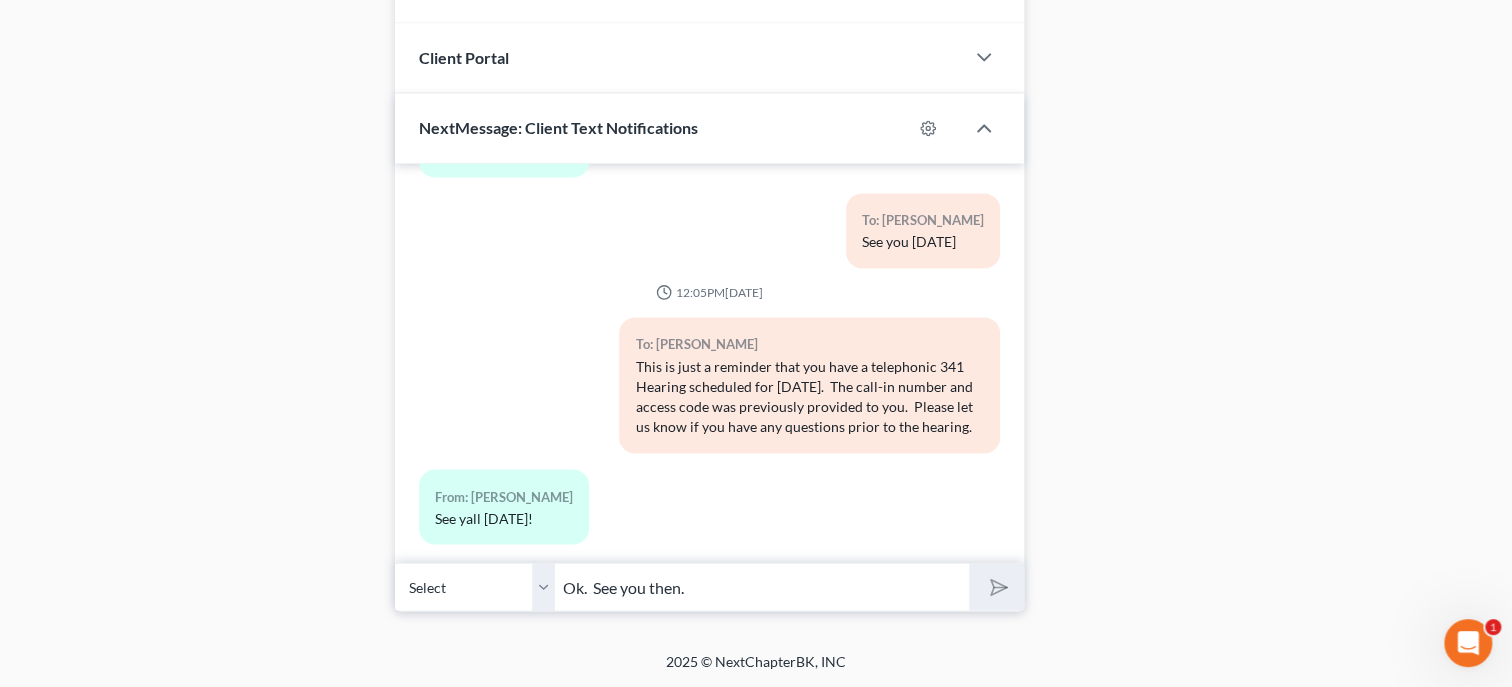 type 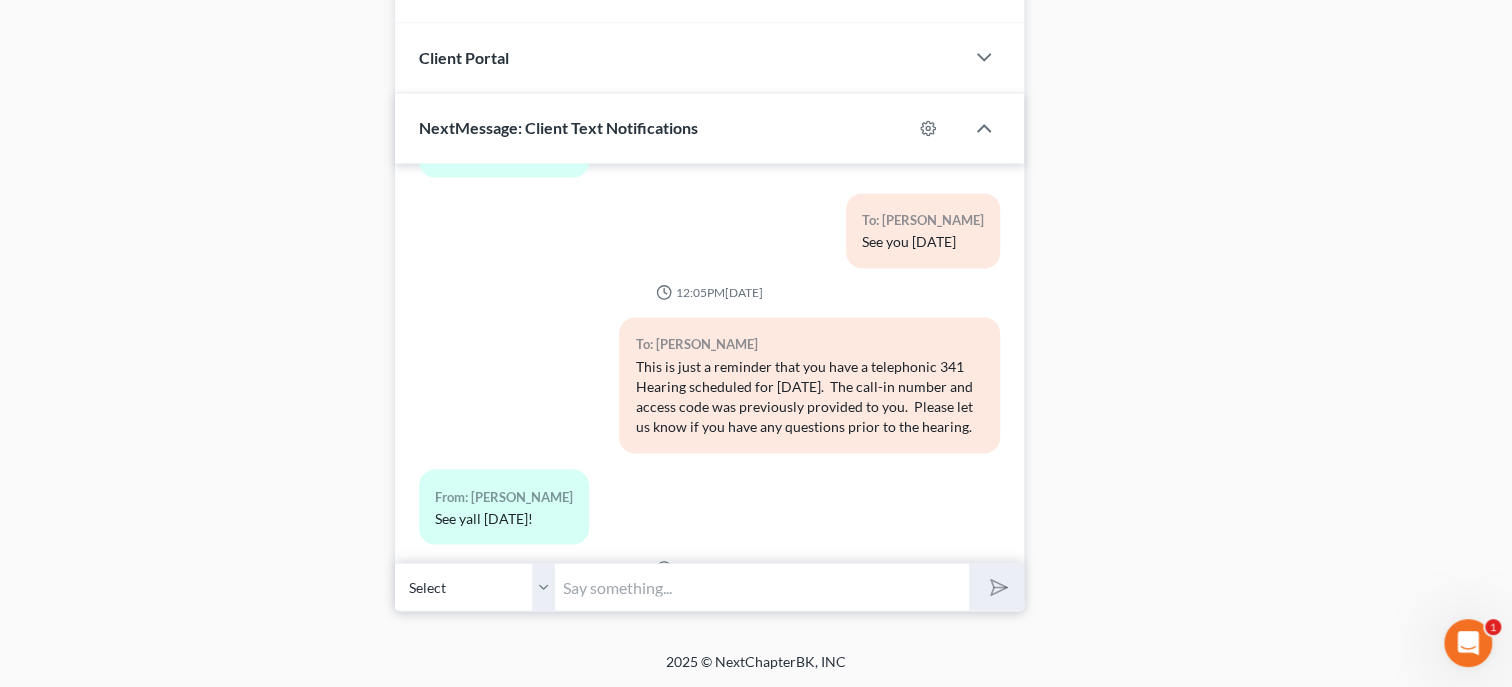 scroll, scrollTop: 1637, scrollLeft: 0, axis: vertical 